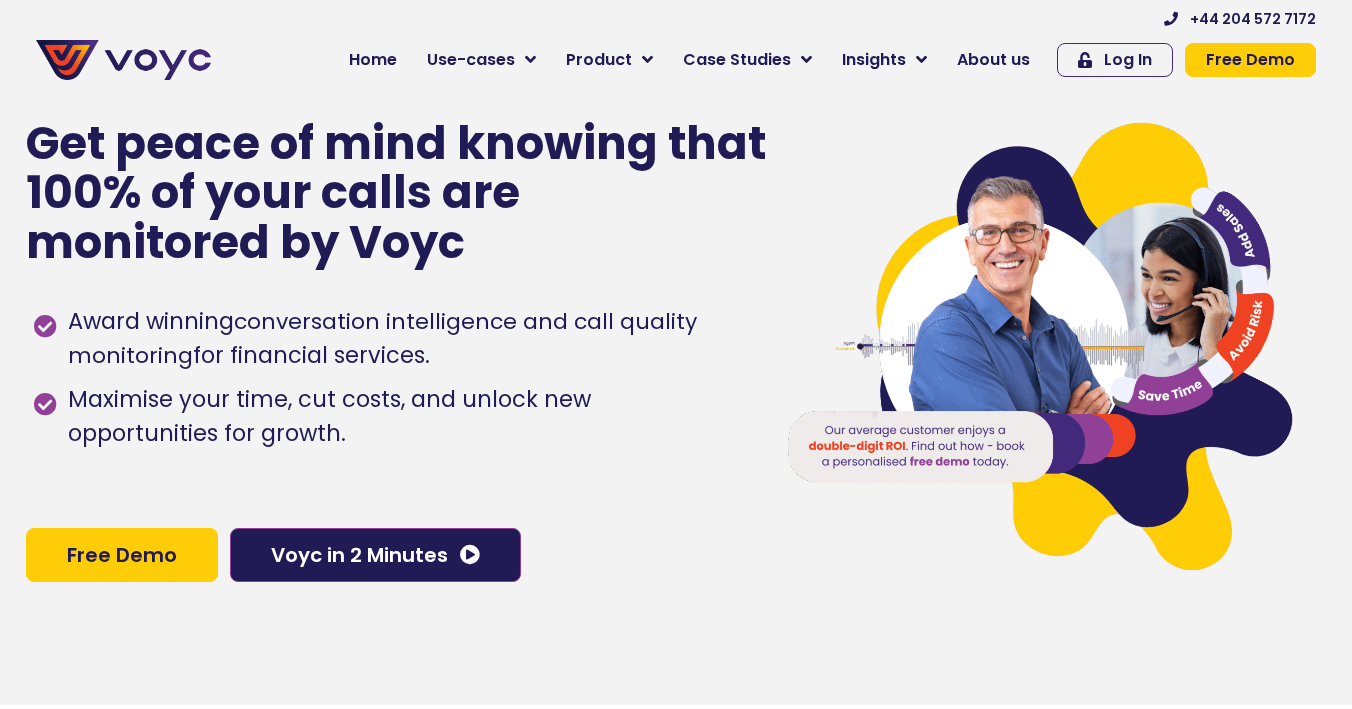scroll, scrollTop: 0, scrollLeft: 0, axis: both 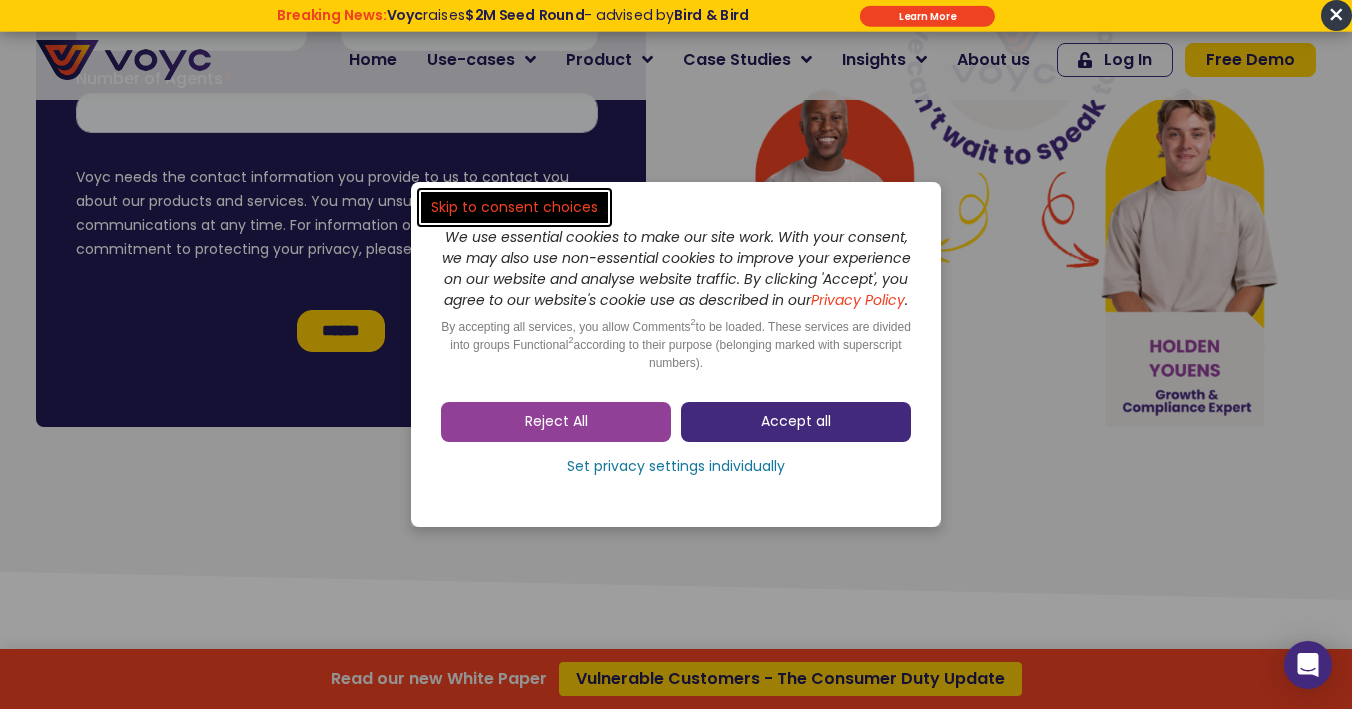 click on "Accept all" at bounding box center (796, 422) 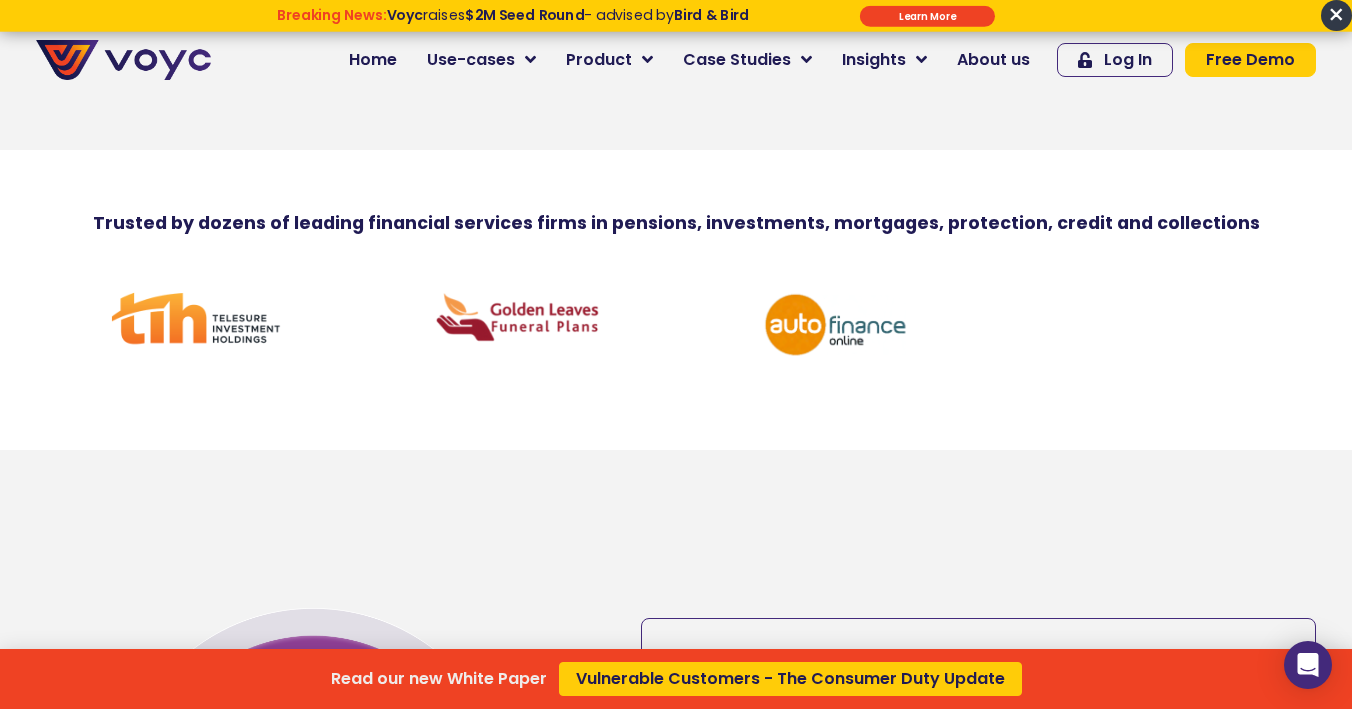 scroll, scrollTop: 0, scrollLeft: 0, axis: both 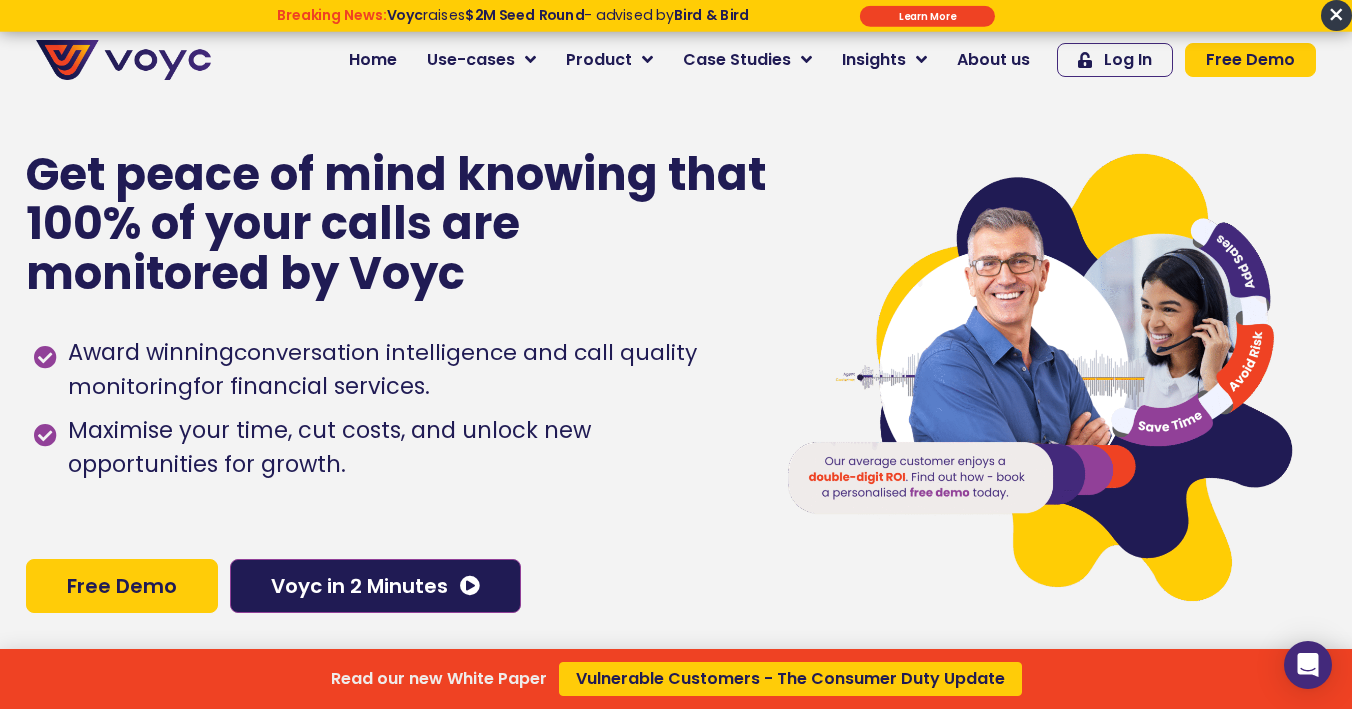 click on "Read our new White Paper
Vulnerable Customers - The Consumer Duty Update" at bounding box center (676, 354) 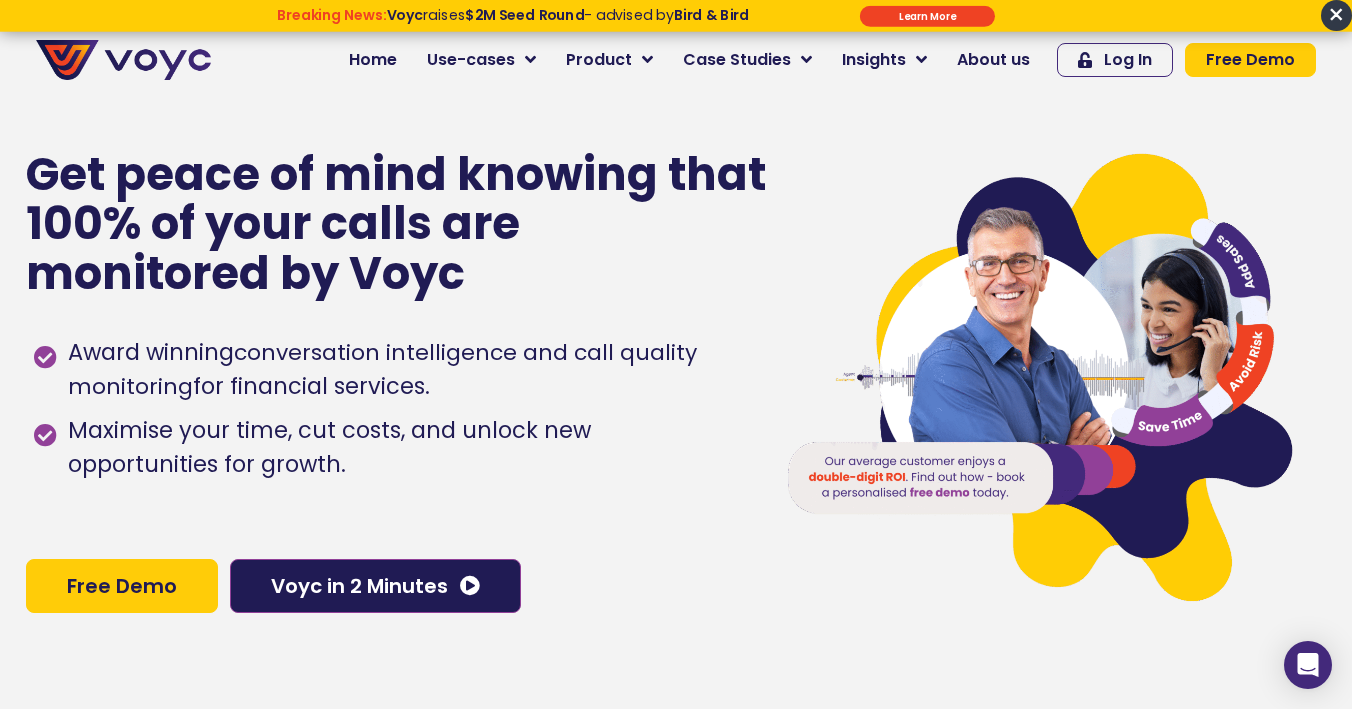 click on "Use-cases" at bounding box center (481, 60) 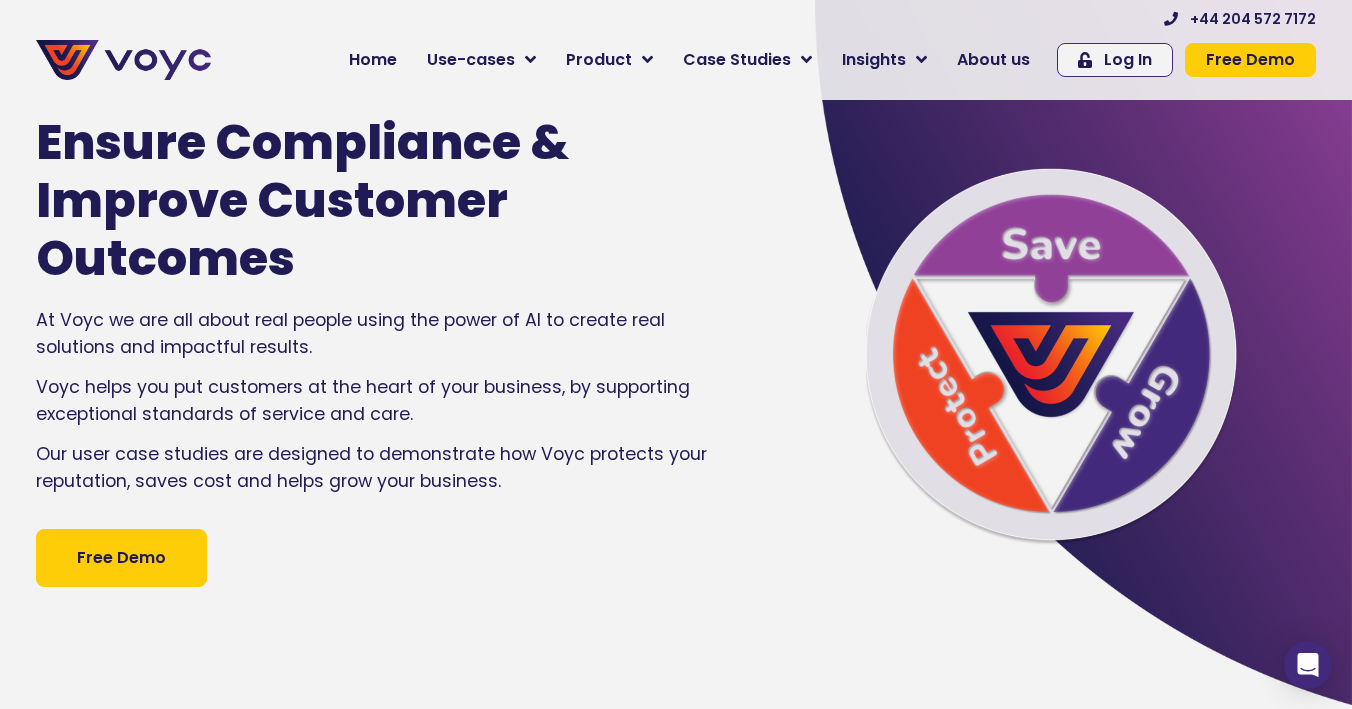 scroll, scrollTop: 0, scrollLeft: 0, axis: both 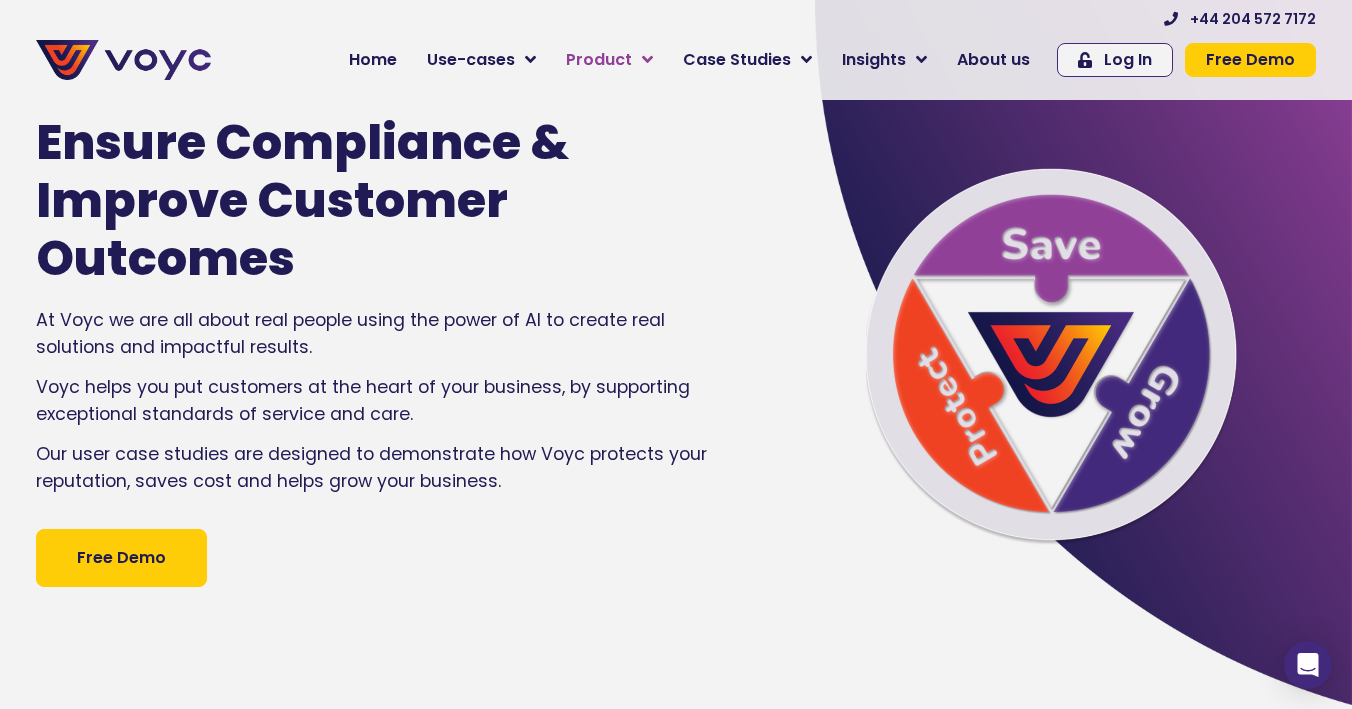 click on "Product" at bounding box center [599, 60] 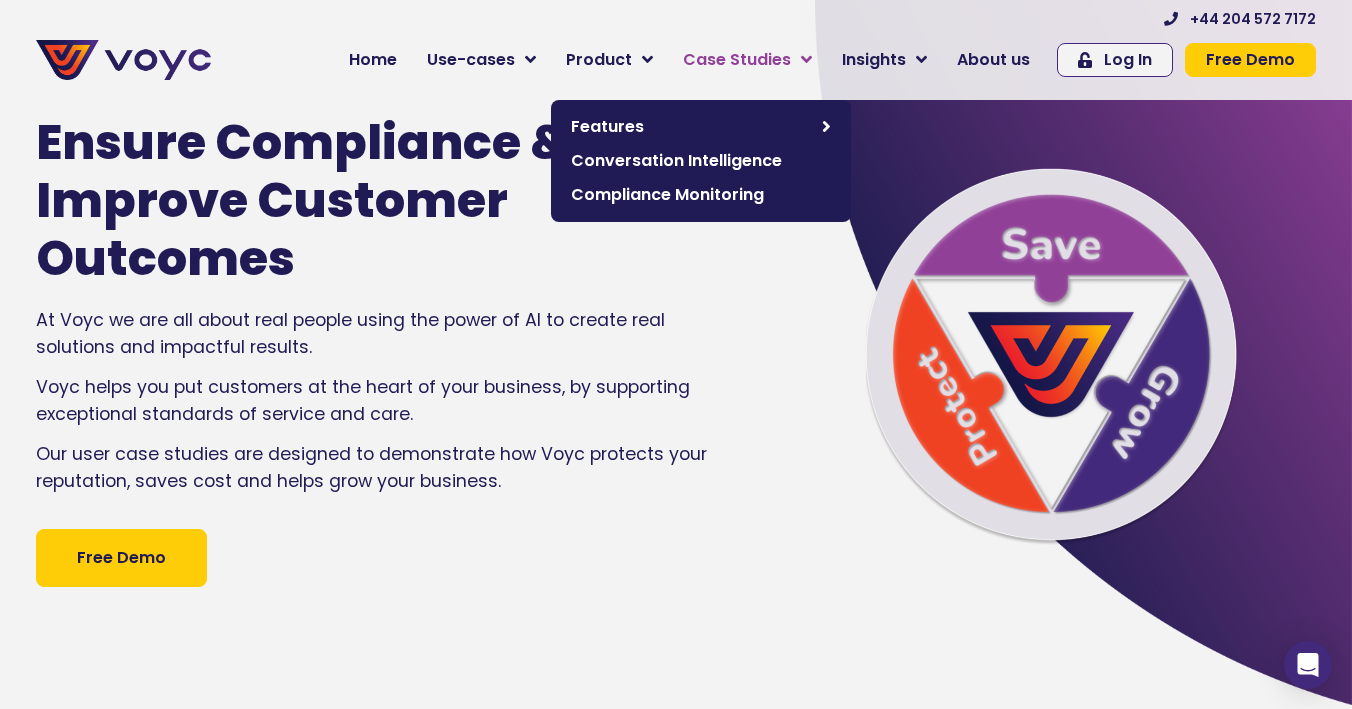 click on "Case Studies" at bounding box center [737, 60] 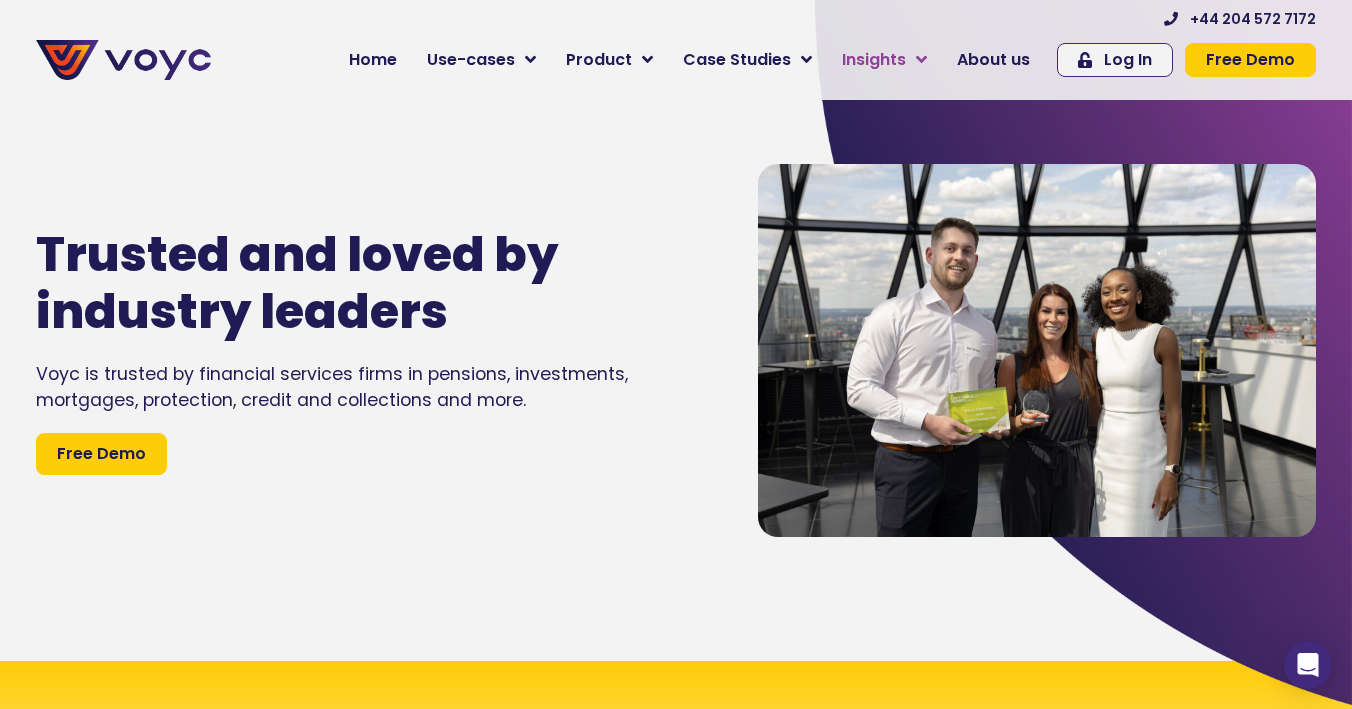 scroll, scrollTop: 0, scrollLeft: 0, axis: both 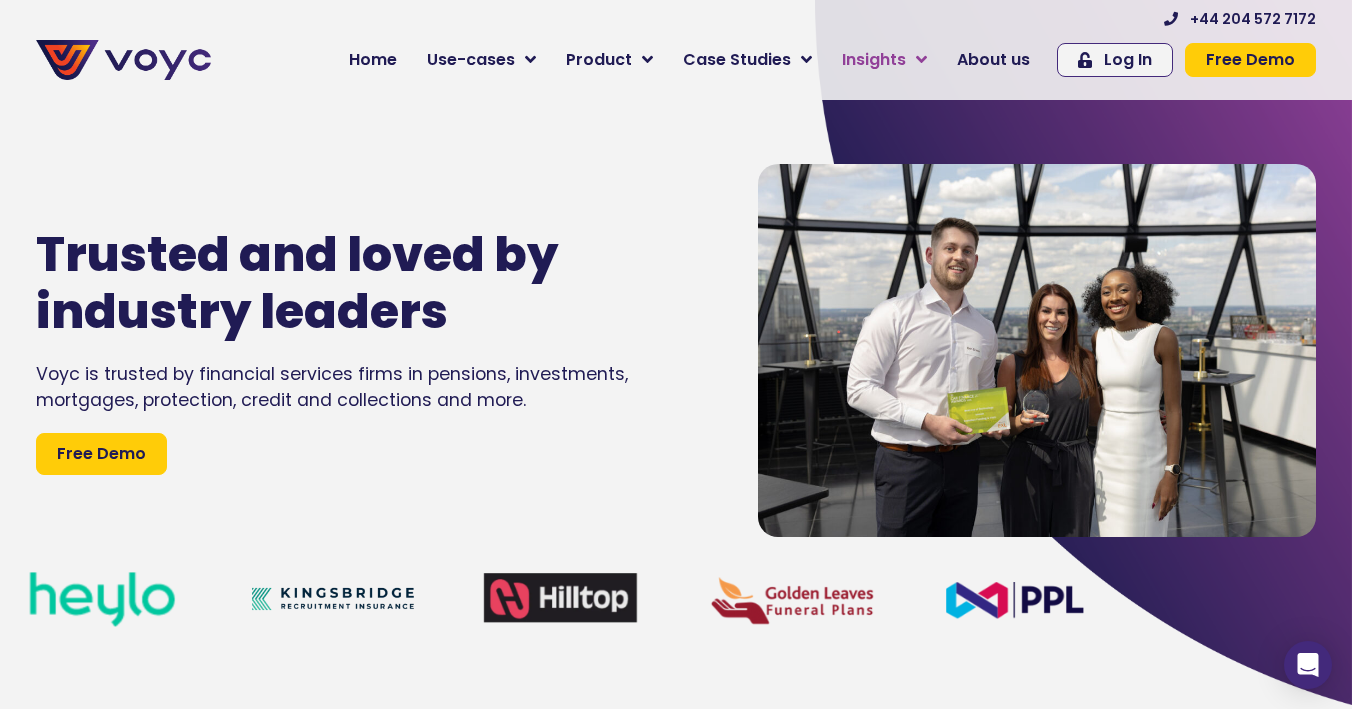 click on "Insights" at bounding box center [874, 60] 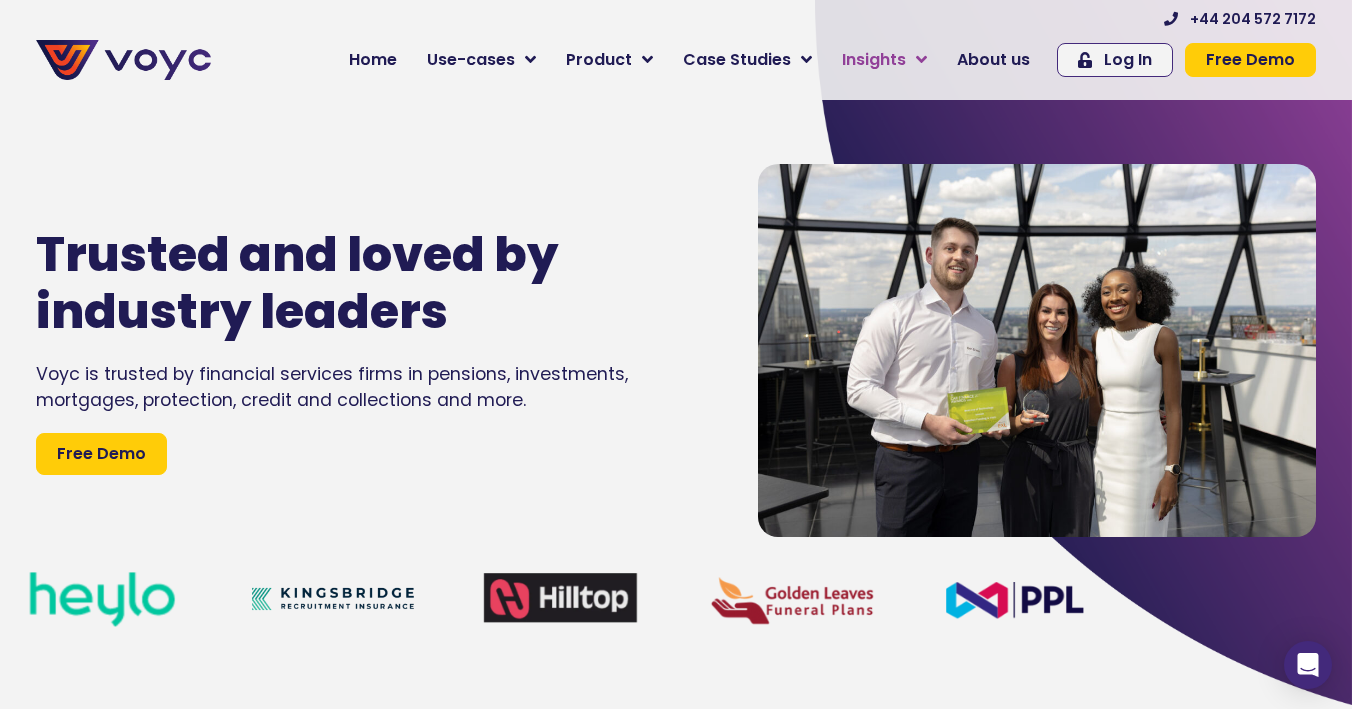 click on "Insights" at bounding box center [884, 60] 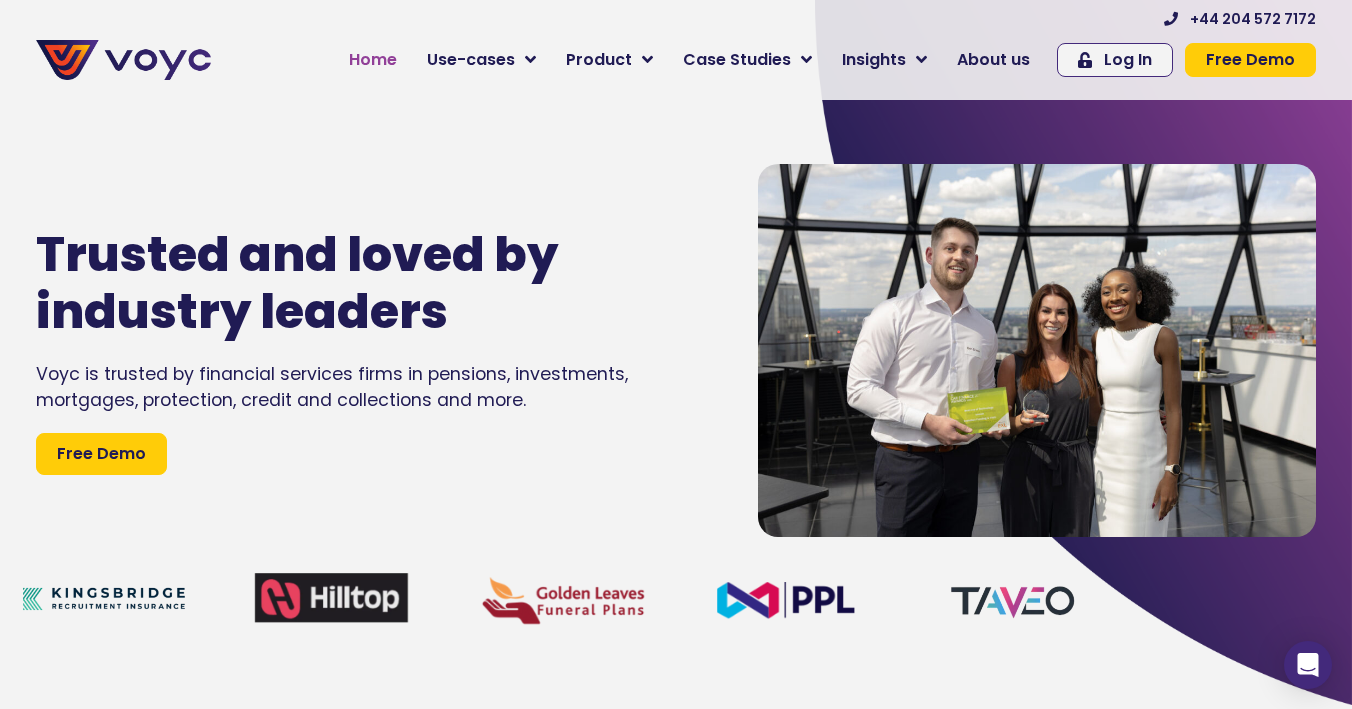 click on "Home" at bounding box center (373, 60) 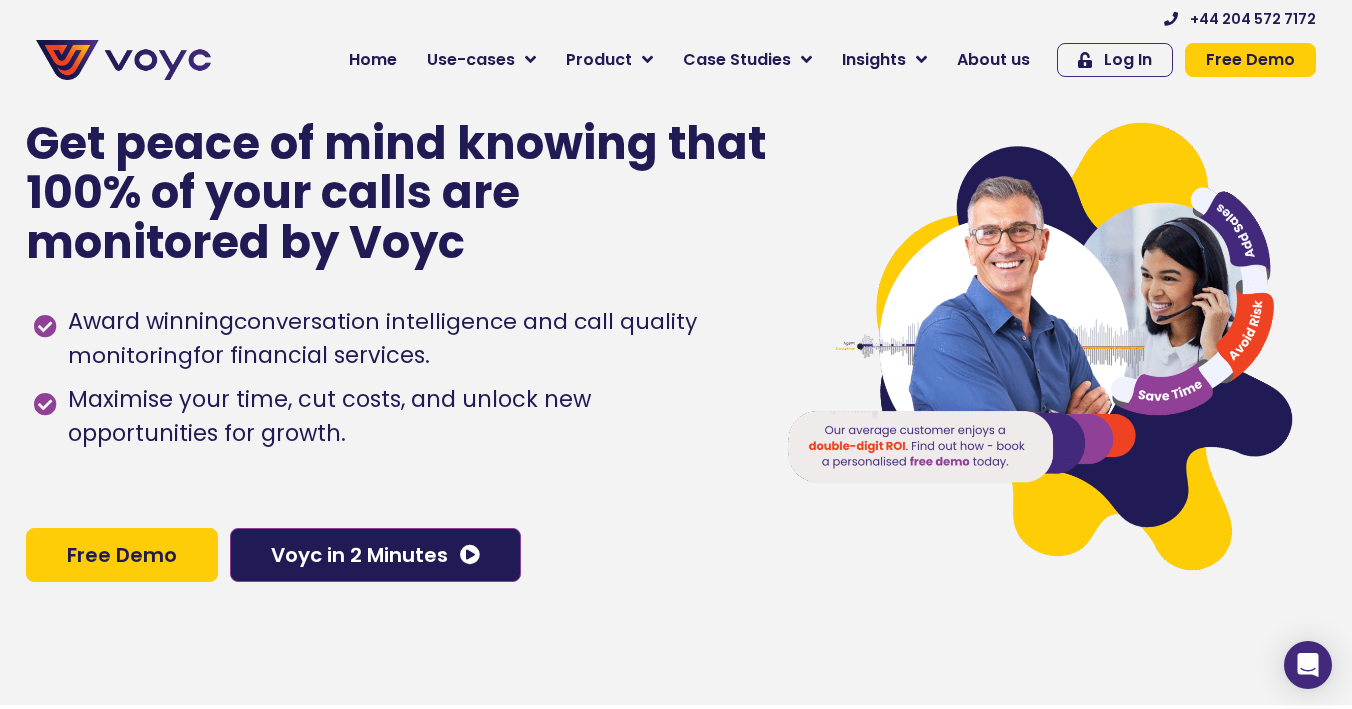 scroll, scrollTop: 0, scrollLeft: 0, axis: both 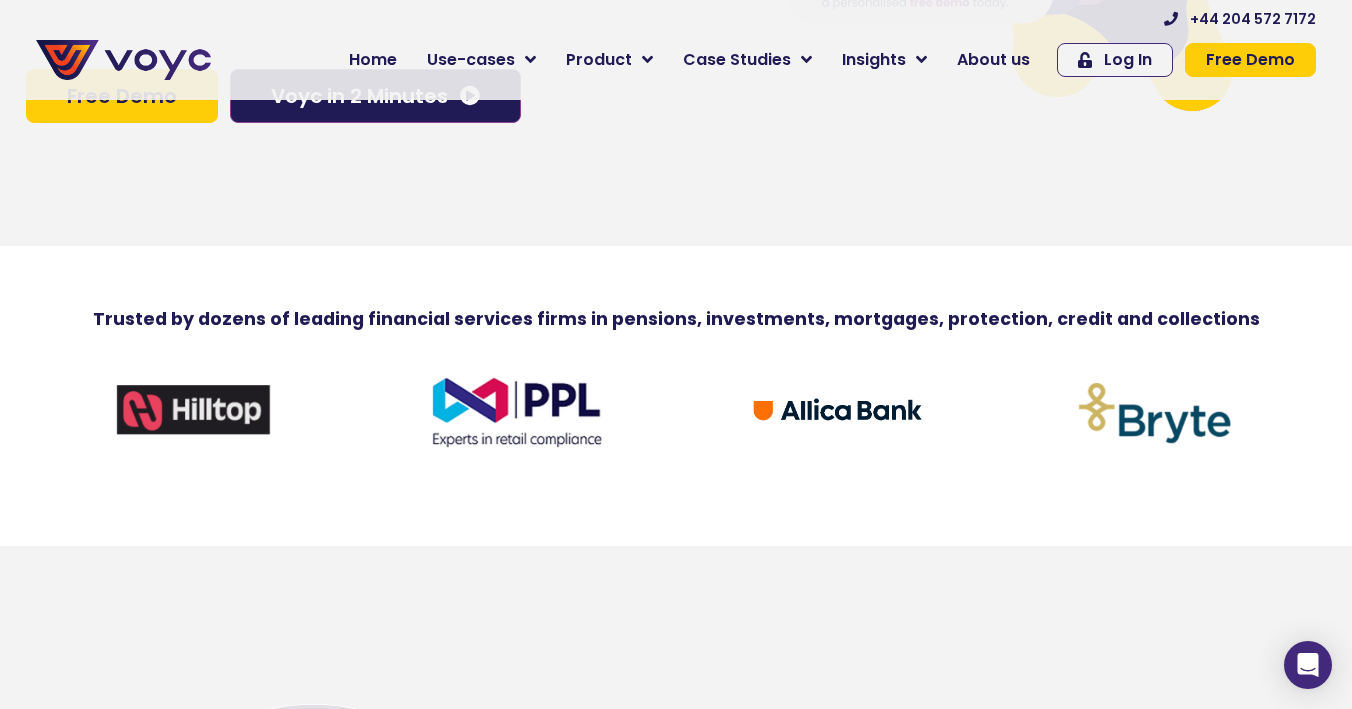 drag, startPoint x: 457, startPoint y: 413, endPoint x: 814, endPoint y: 433, distance: 357.55978 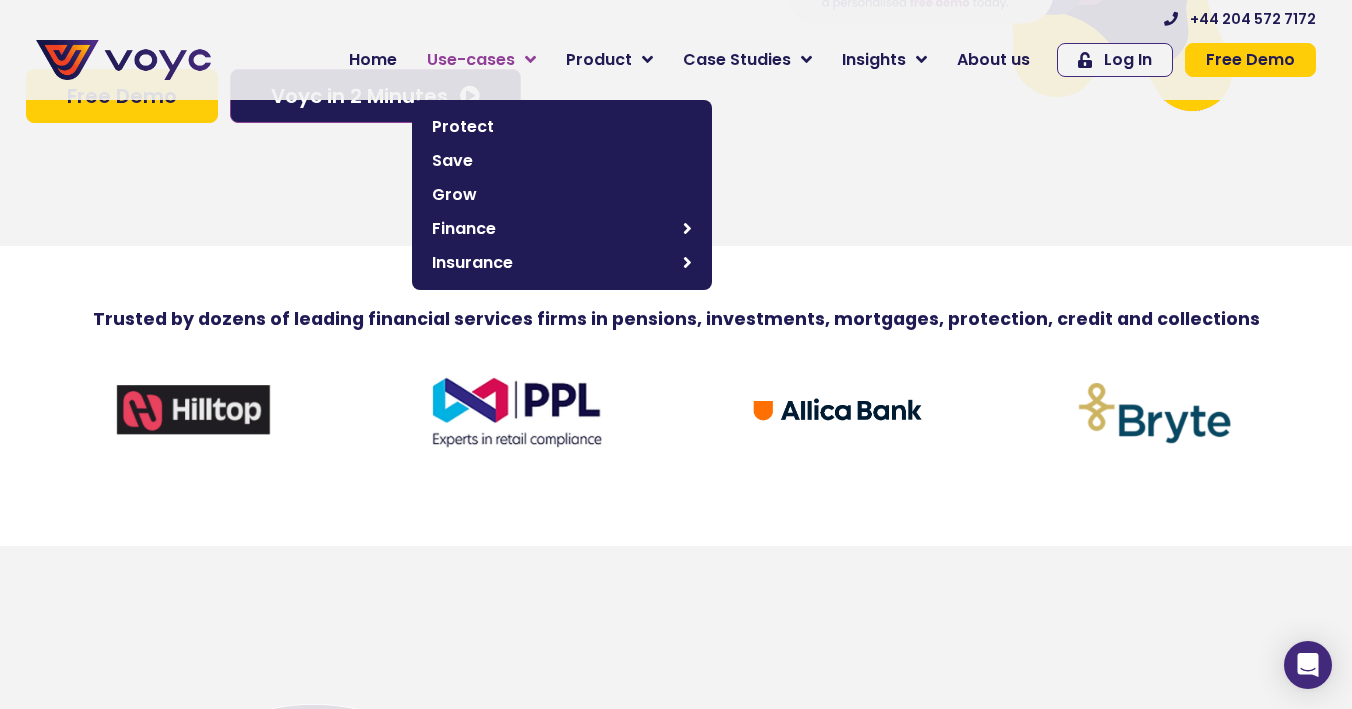 click at bounding box center (530, 60) 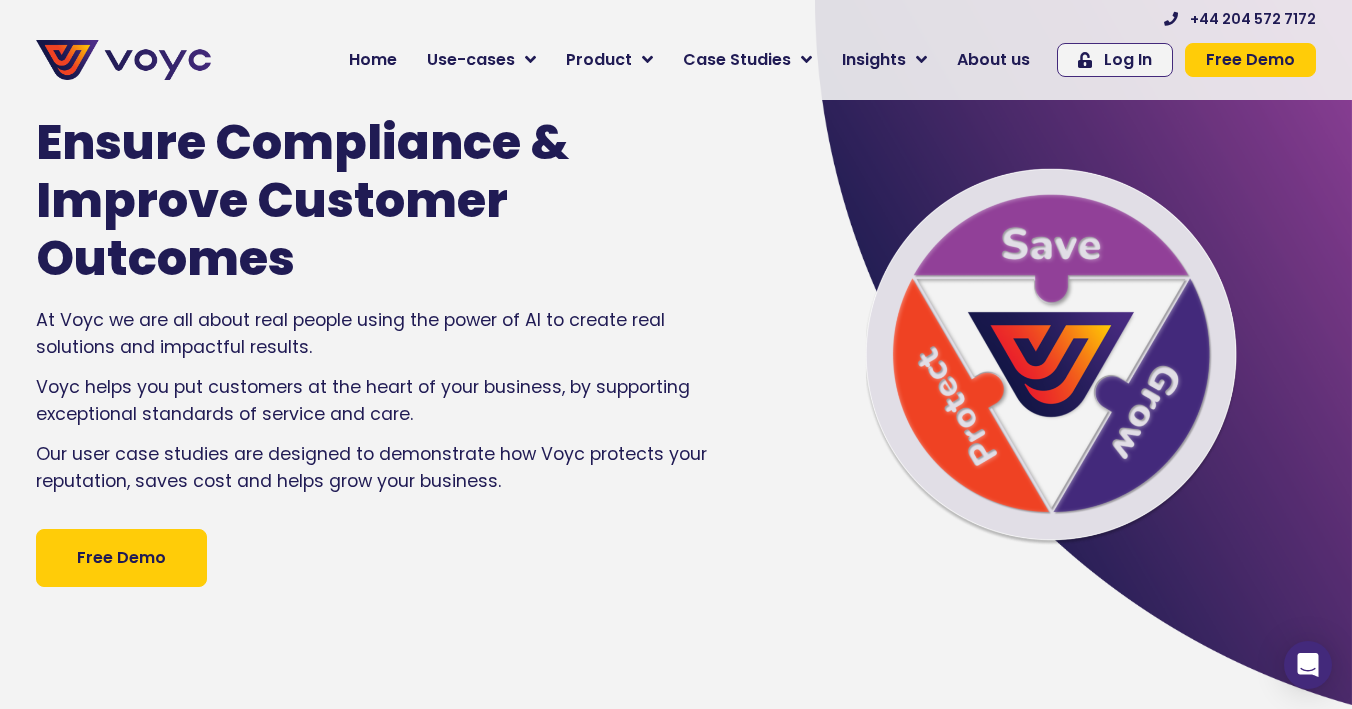 scroll, scrollTop: 0, scrollLeft: 0, axis: both 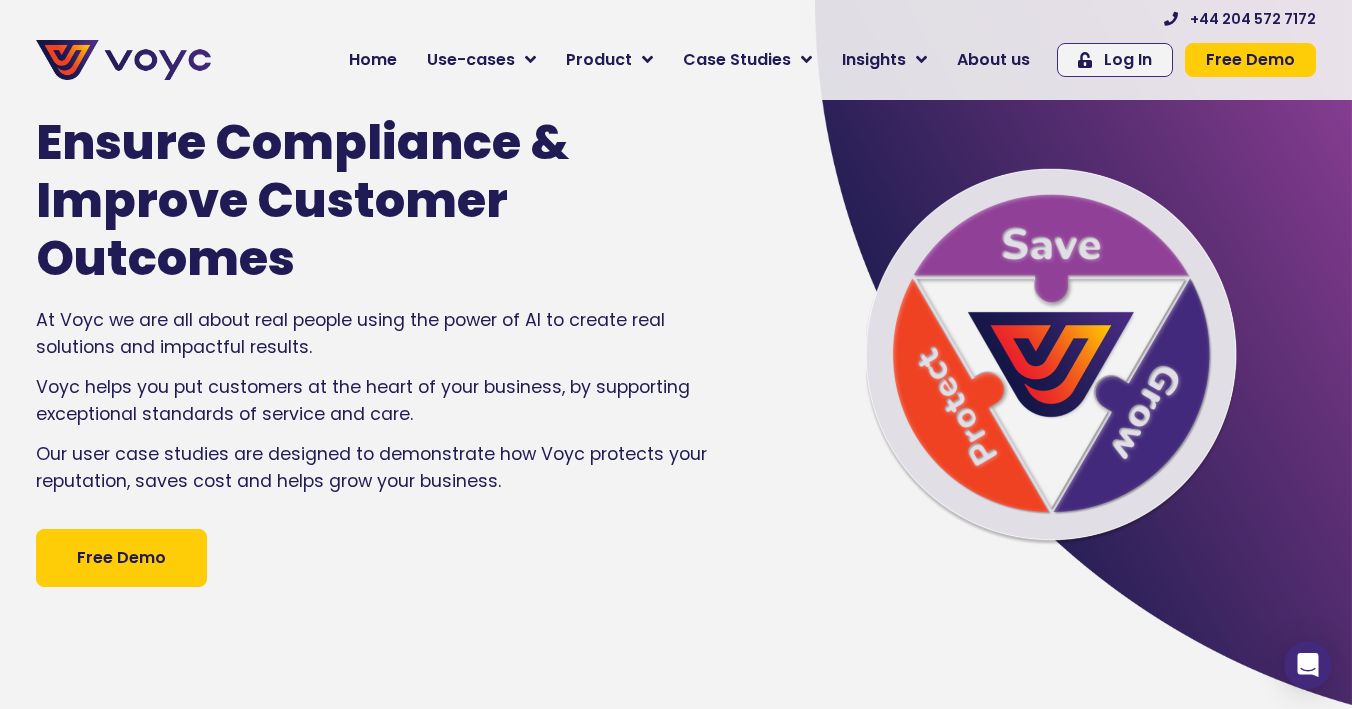 click at bounding box center (123, 60) 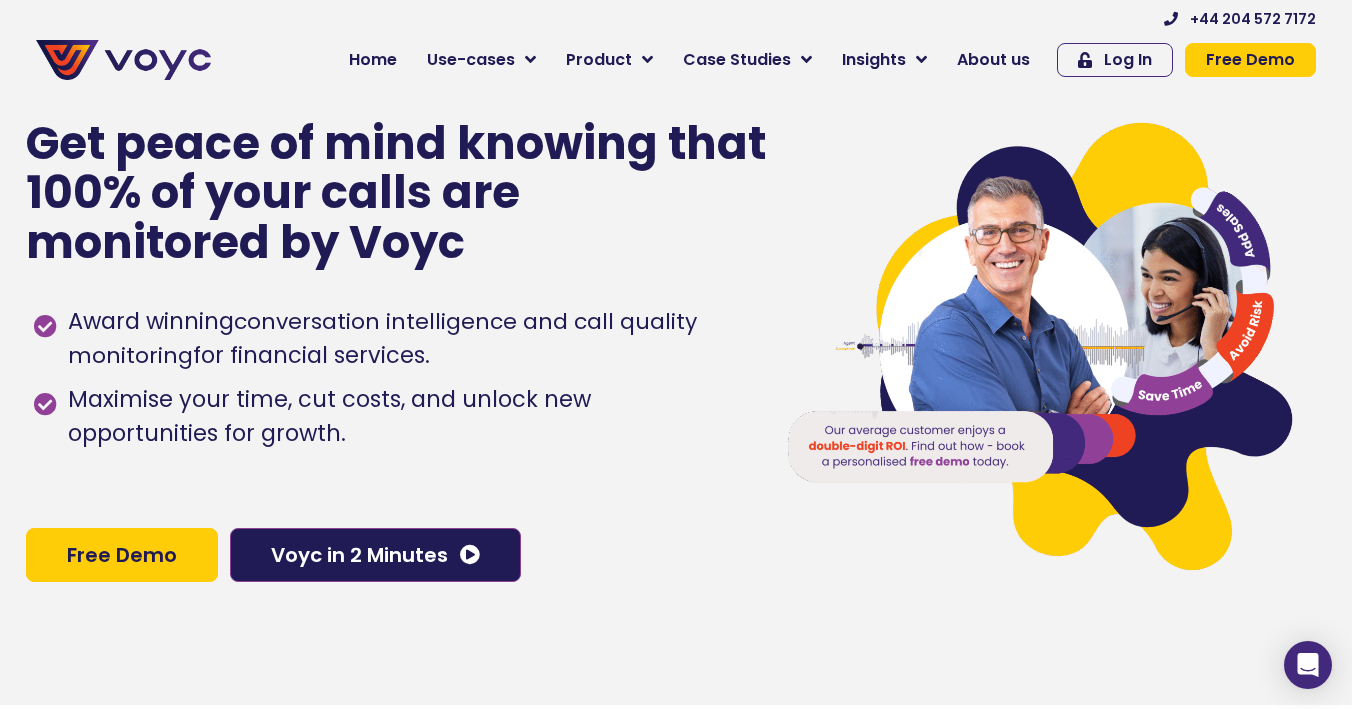 scroll, scrollTop: 0, scrollLeft: 0, axis: both 